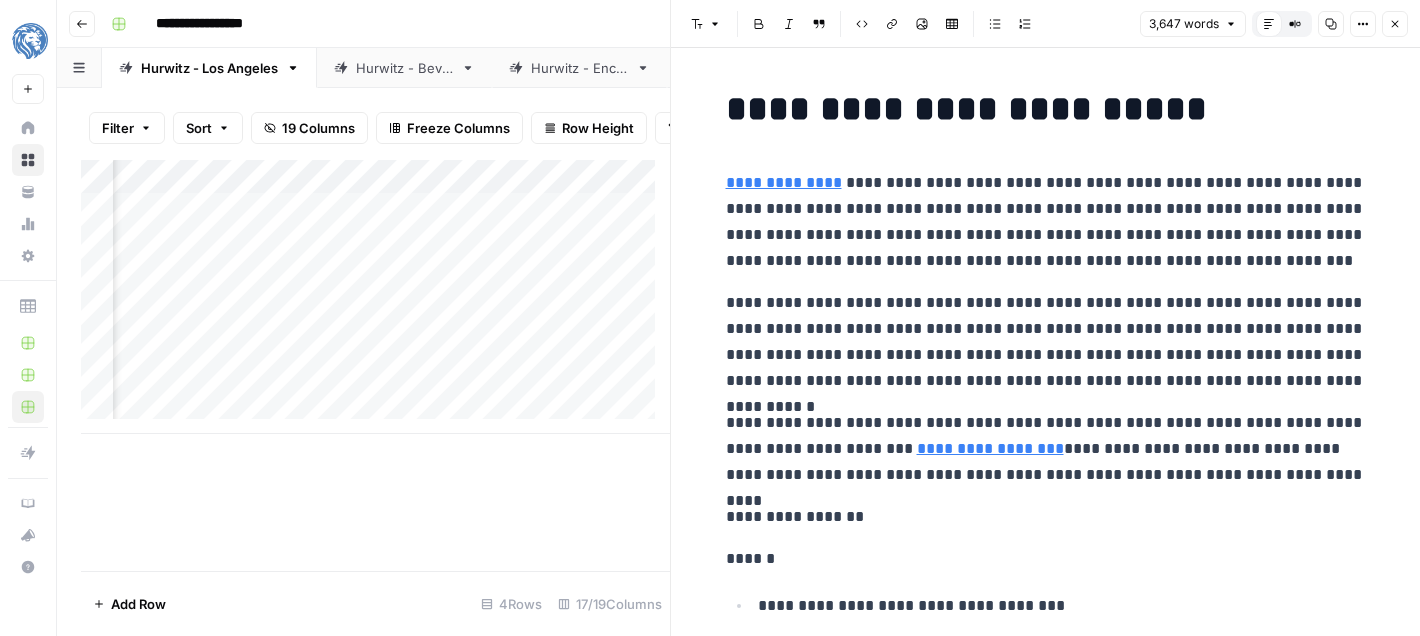 scroll, scrollTop: 0, scrollLeft: 0, axis: both 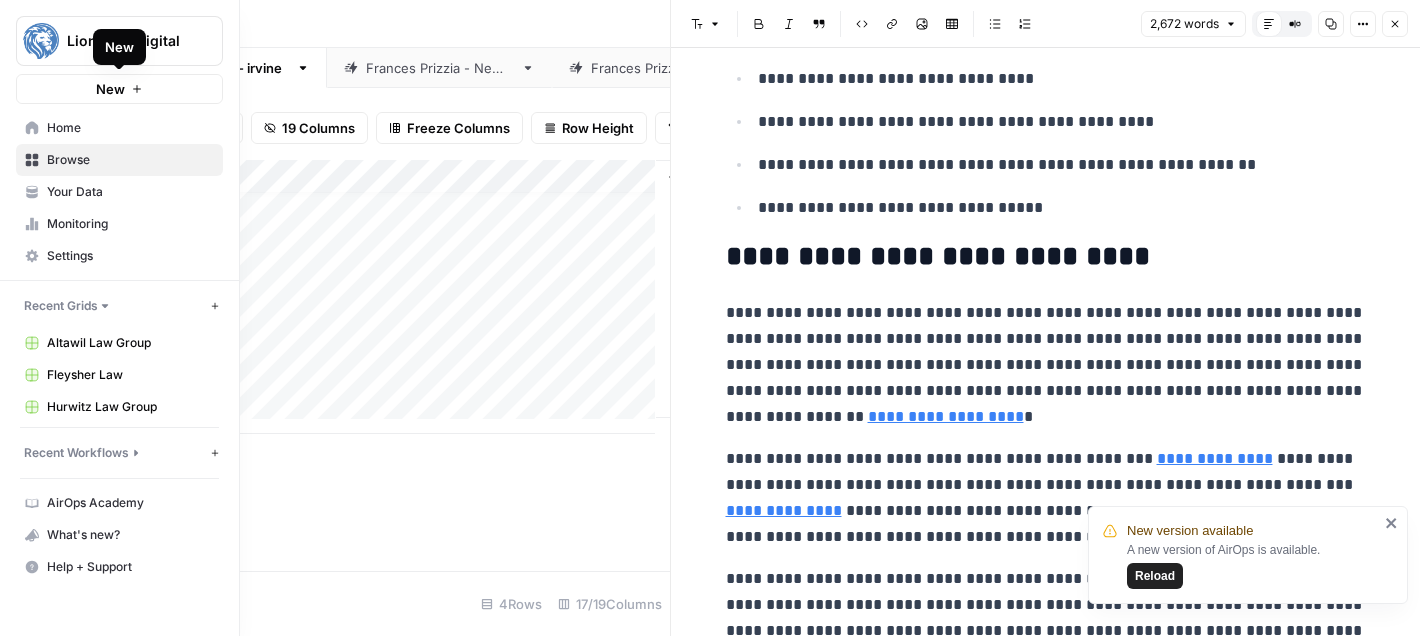 click on "**********" at bounding box center (1062, 122) 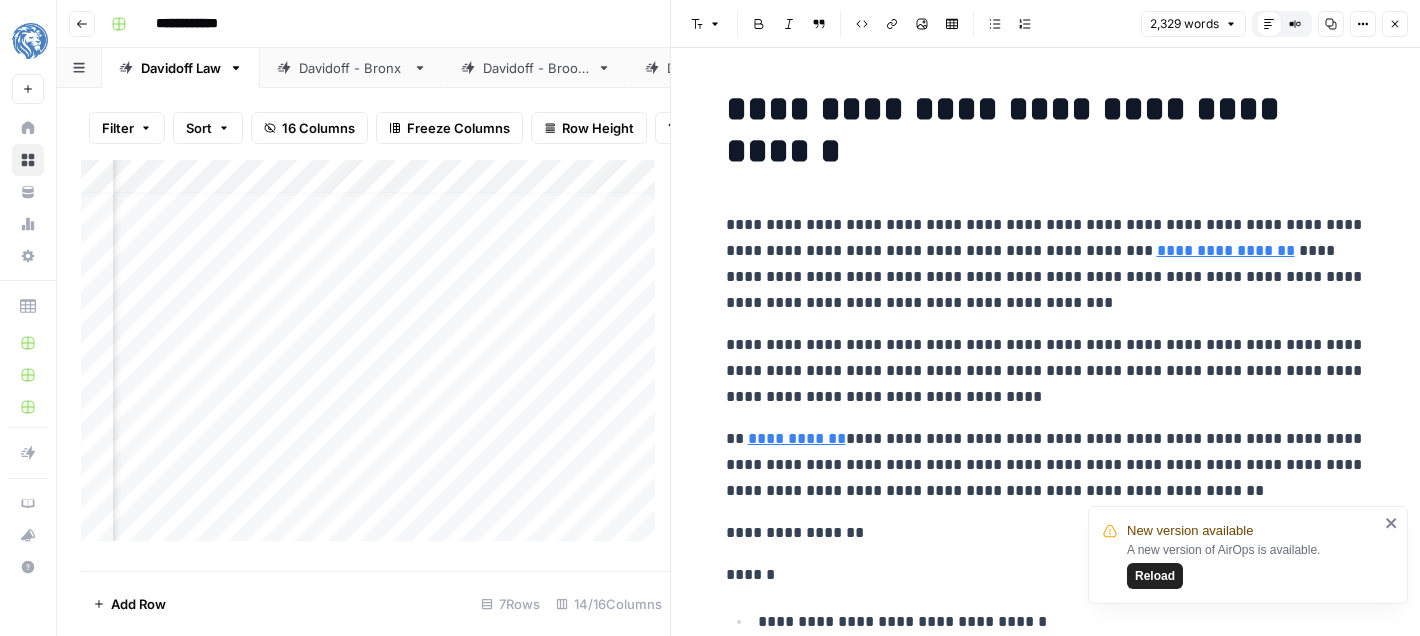 scroll, scrollTop: 0, scrollLeft: 0, axis: both 